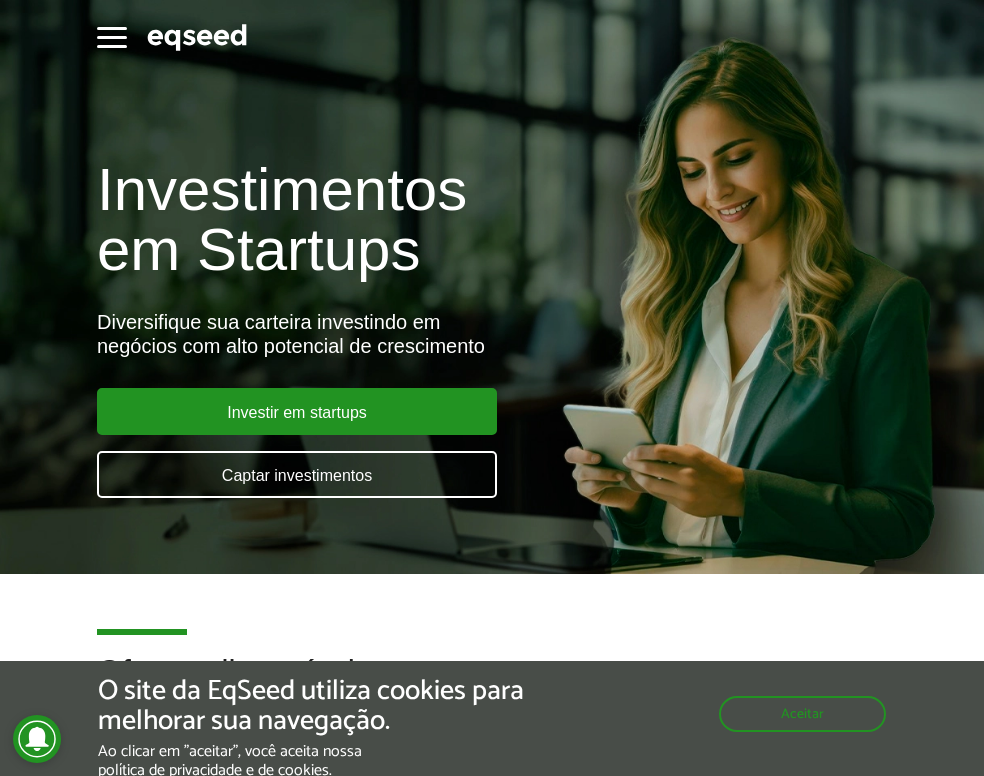 scroll, scrollTop: 0, scrollLeft: 0, axis: both 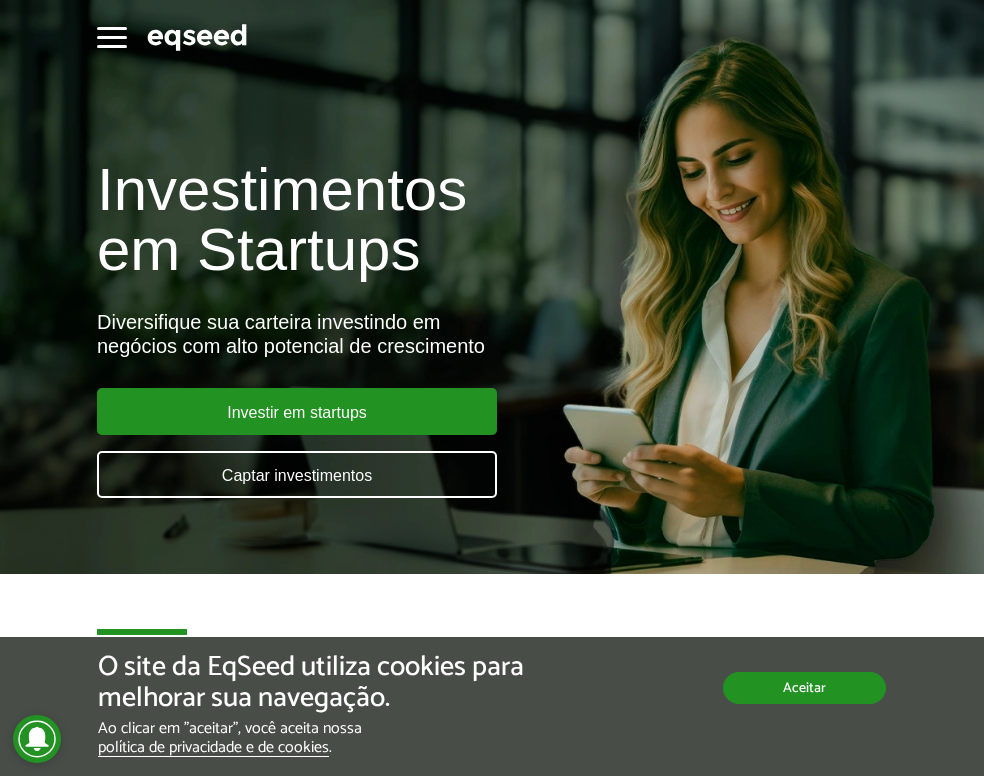 click on "Aceitar" at bounding box center [804, 688] 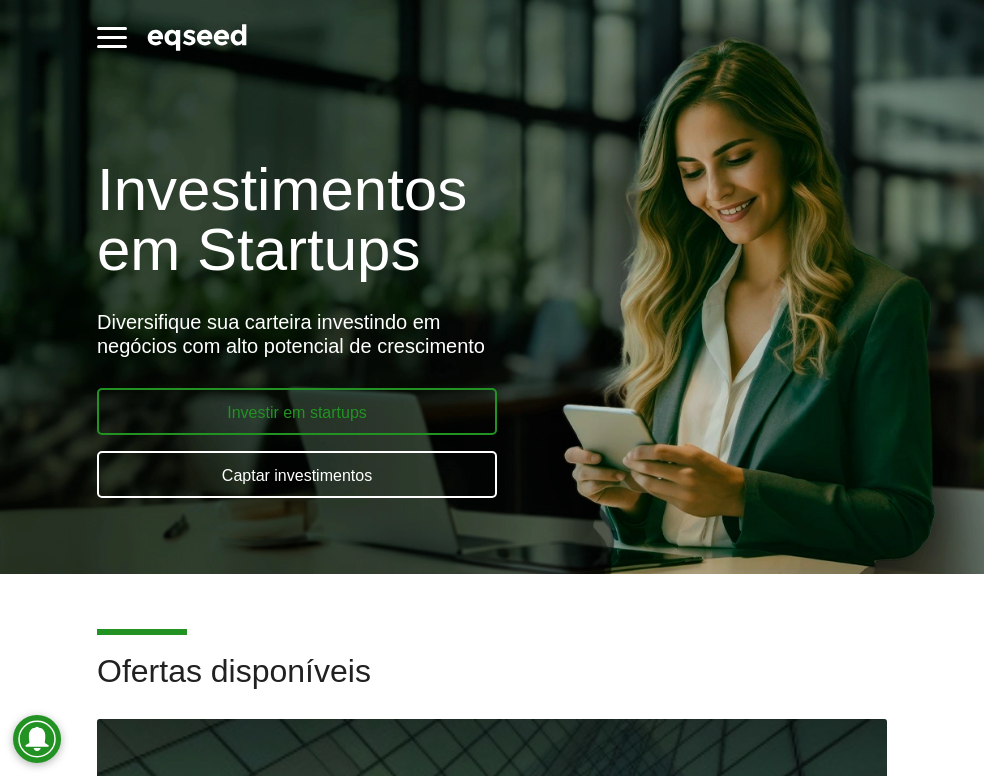 click on "Investir em startups" at bounding box center (297, 411) 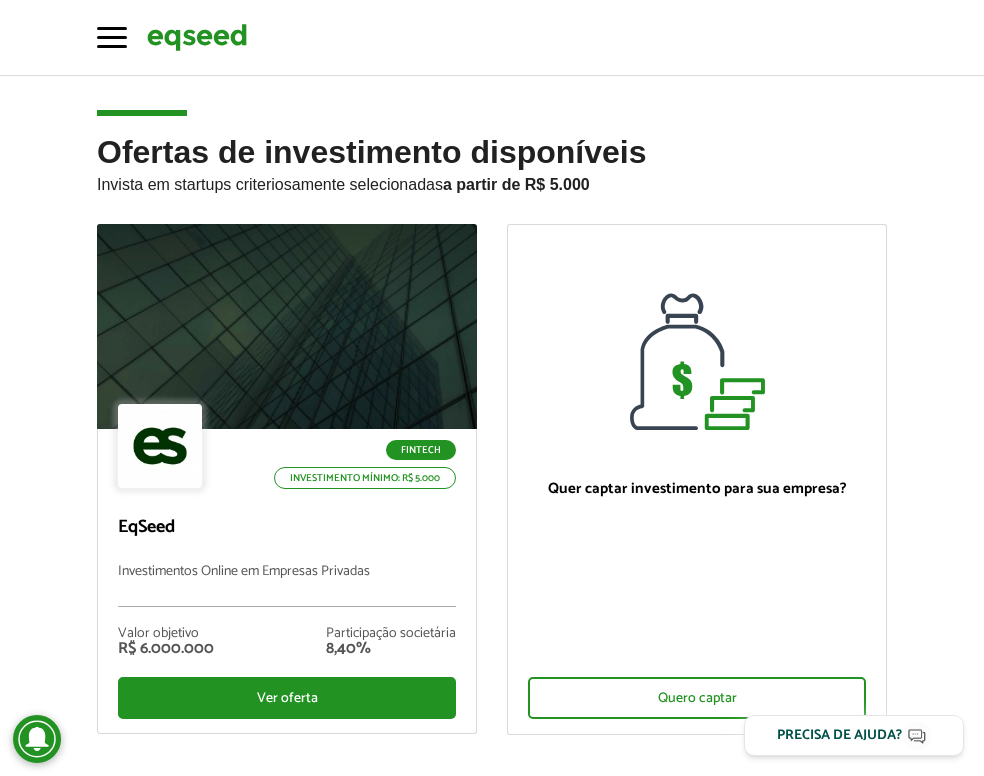 scroll, scrollTop: 0, scrollLeft: 0, axis: both 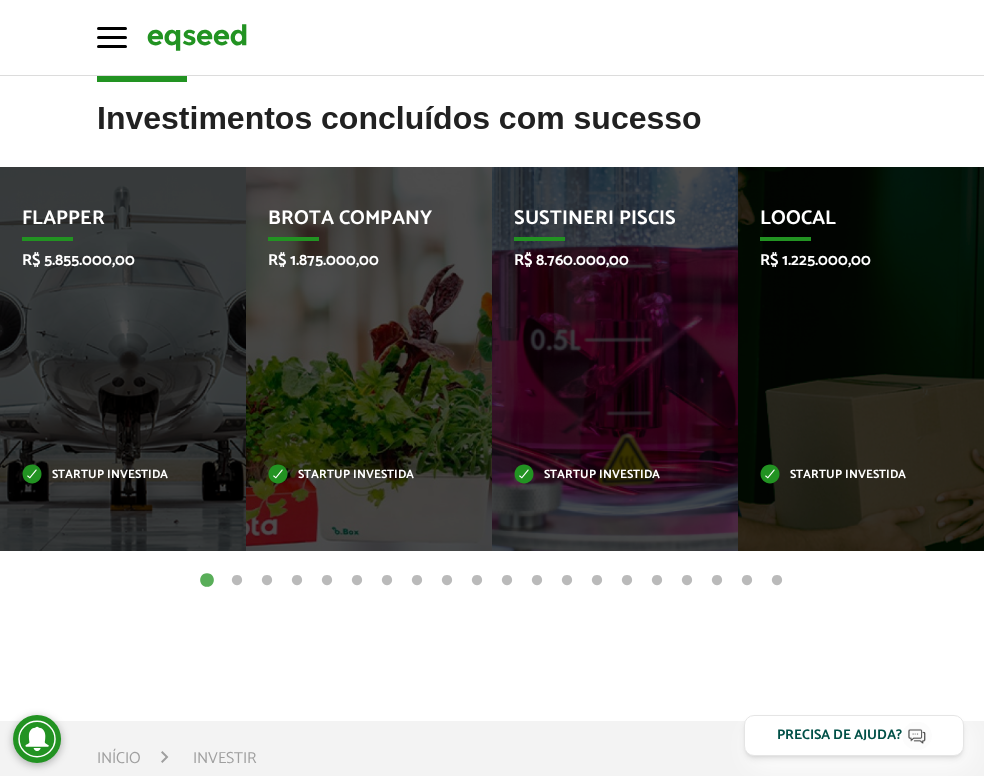 click on "2" at bounding box center [237, 581] 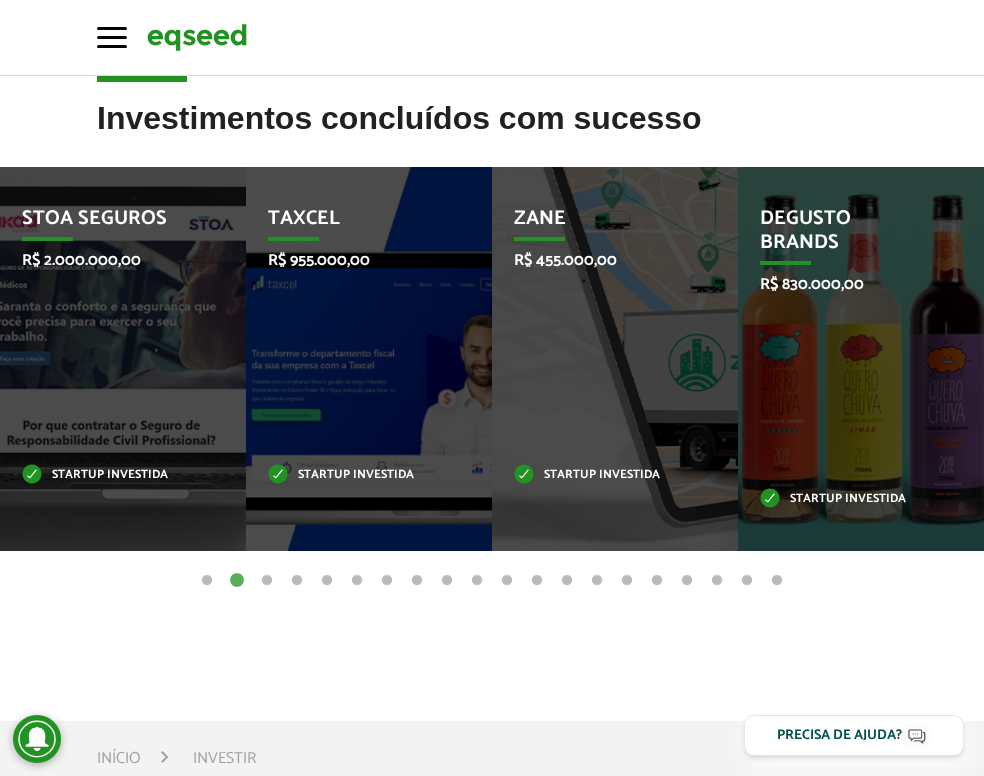 click on "3" at bounding box center [267, 581] 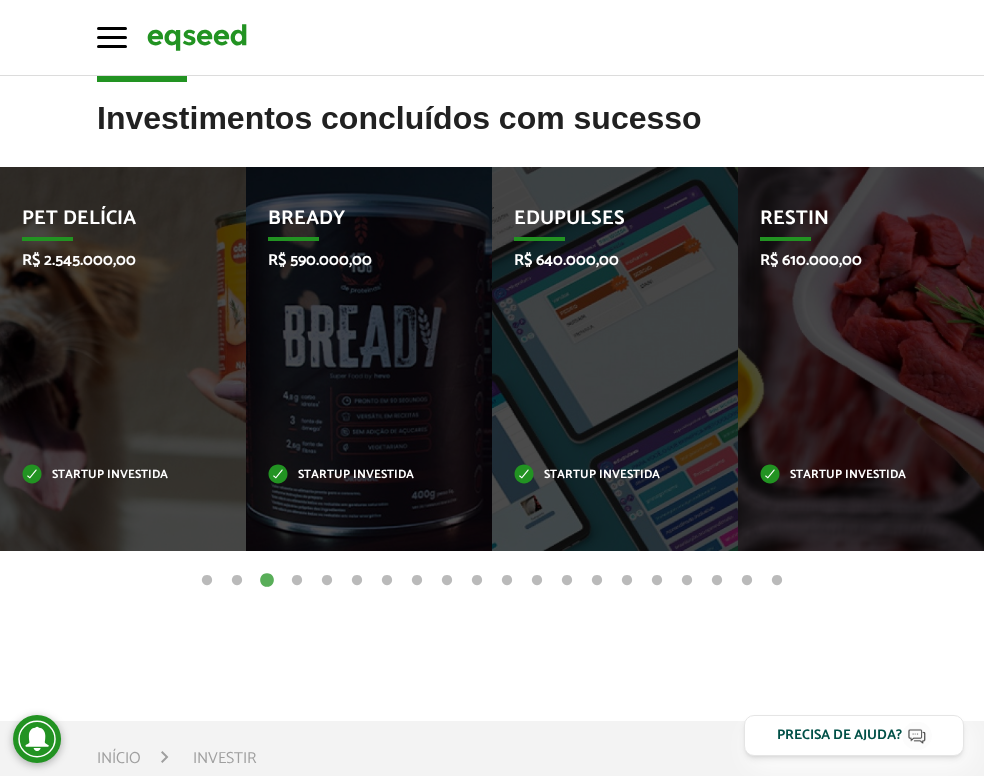 click on "4" at bounding box center [297, 581] 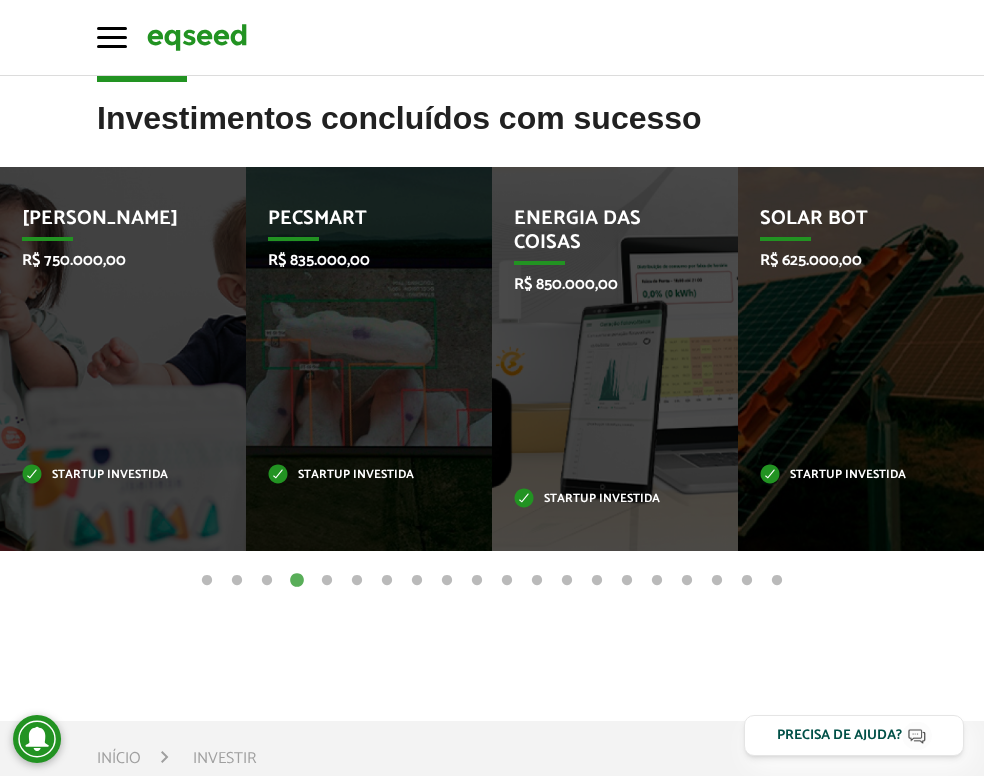 click on "3" at bounding box center (267, 581) 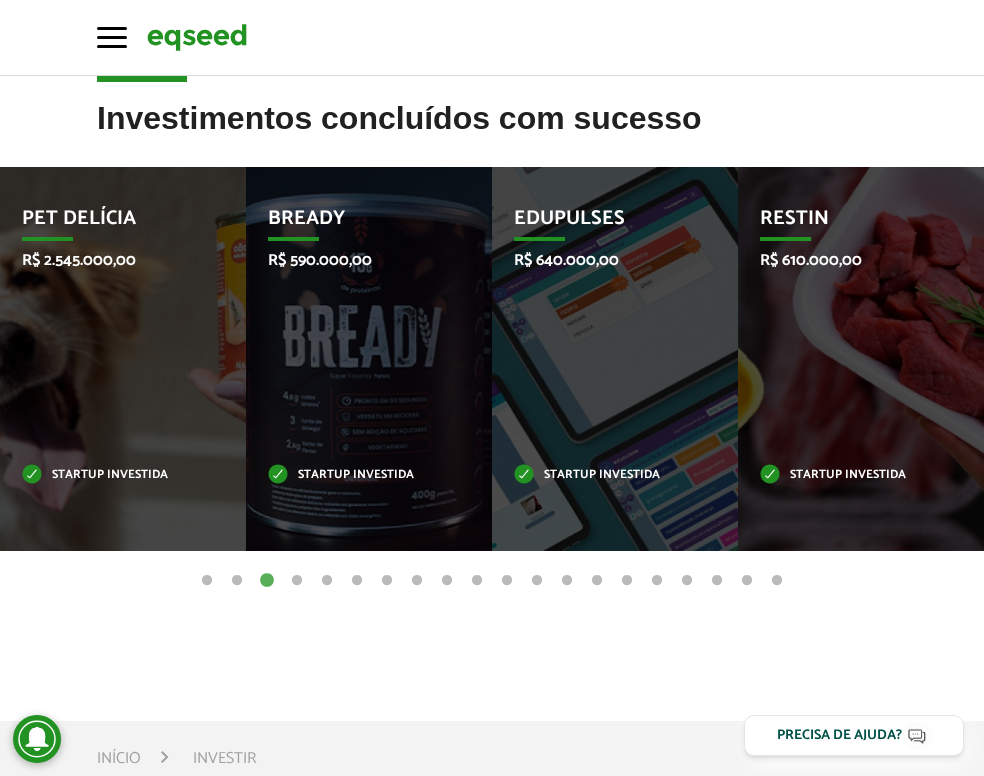 click on "4" at bounding box center (297, 581) 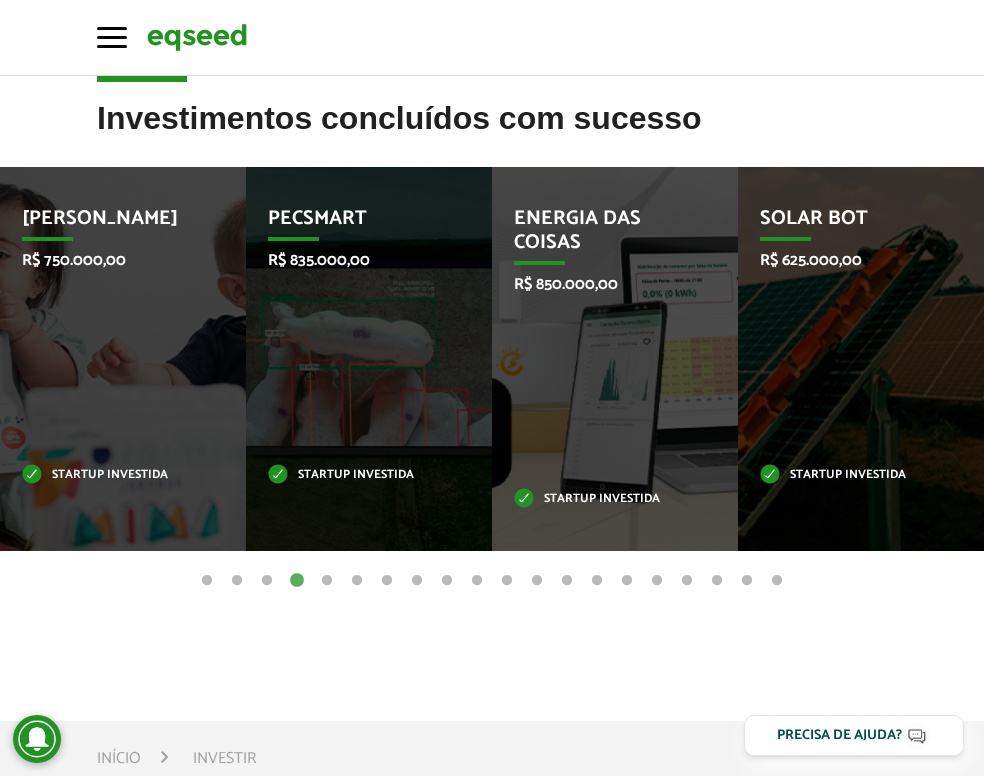 click on "5" at bounding box center [327, 581] 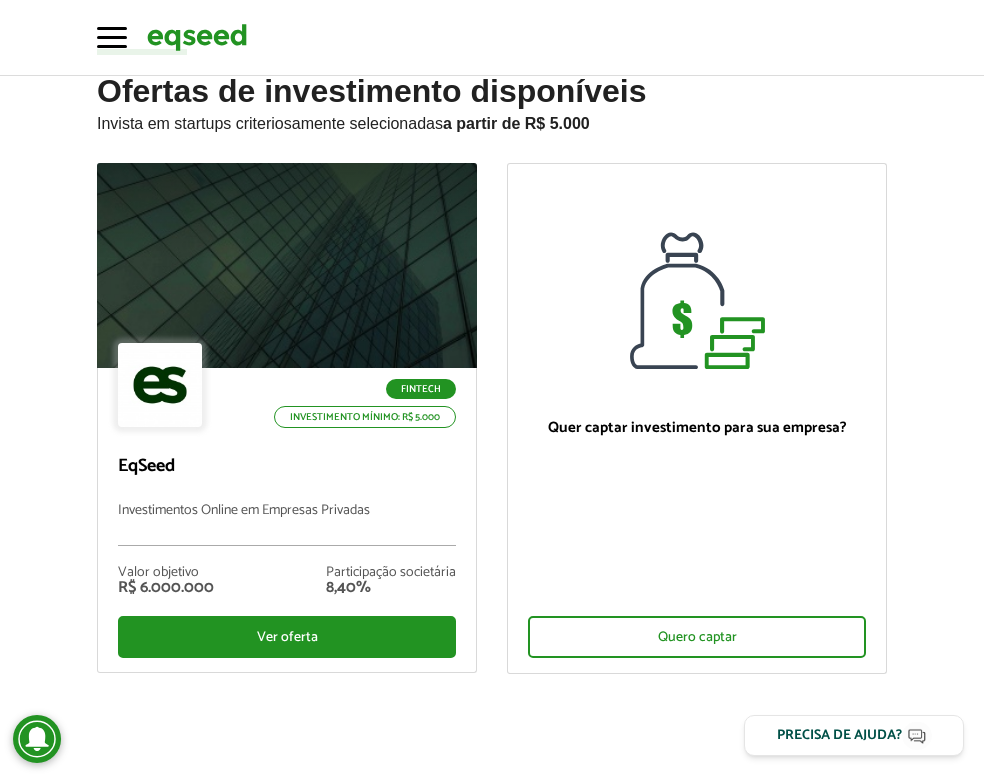 scroll, scrollTop: 68, scrollLeft: 0, axis: vertical 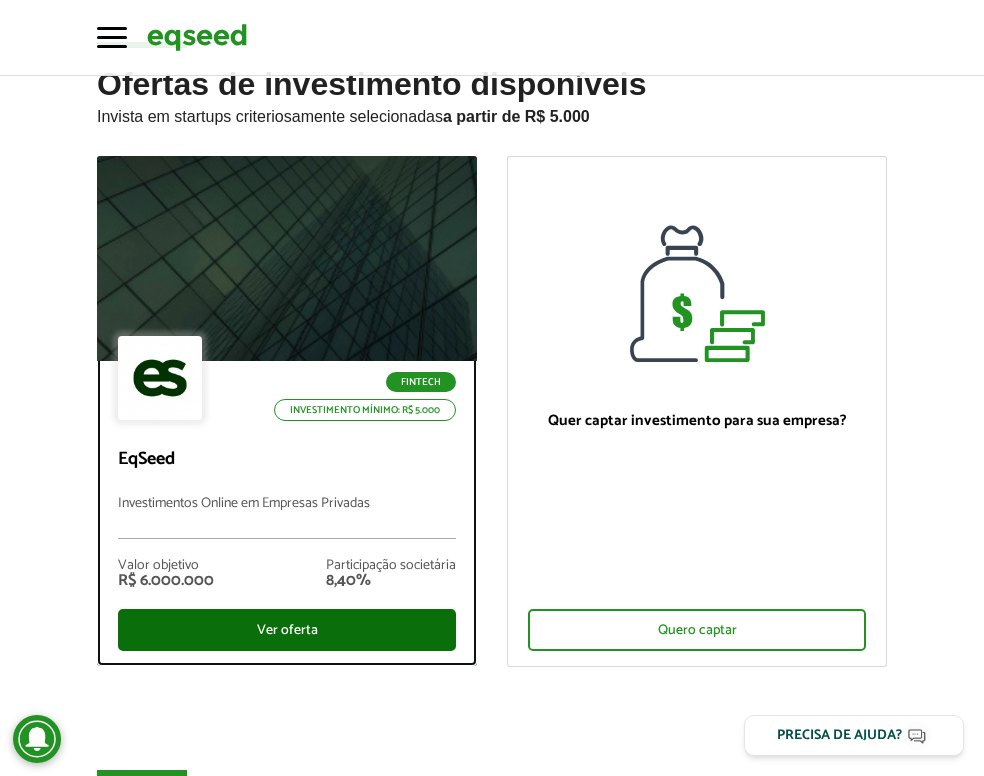 click on "Ver oferta" at bounding box center [287, 630] 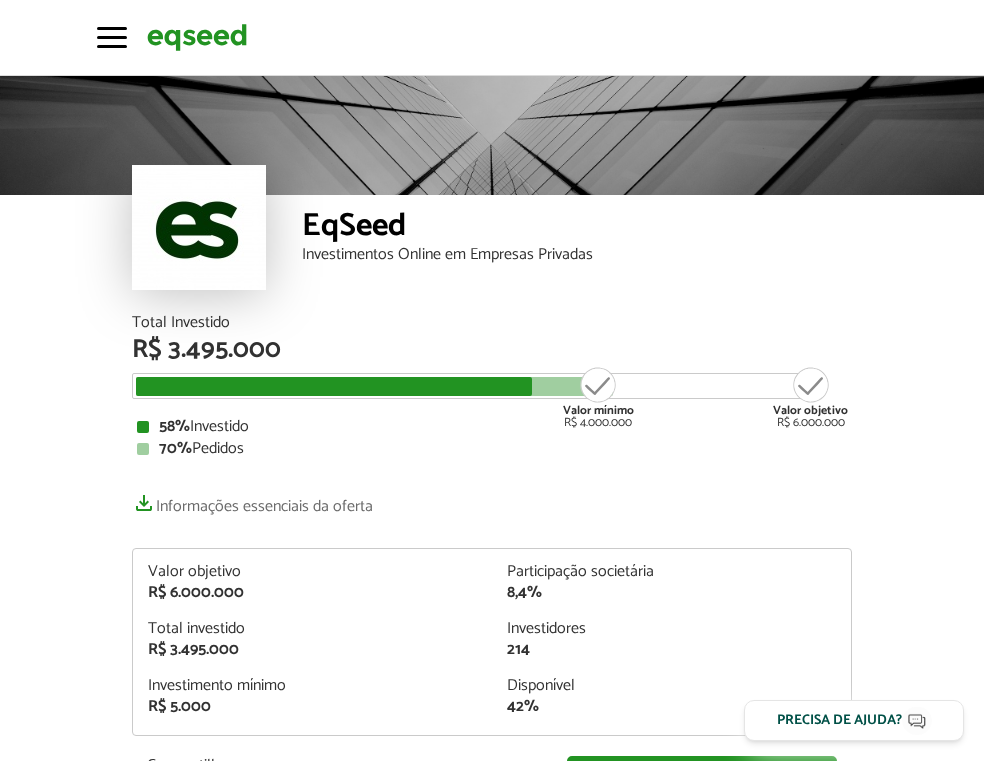 scroll, scrollTop: 0, scrollLeft: 0, axis: both 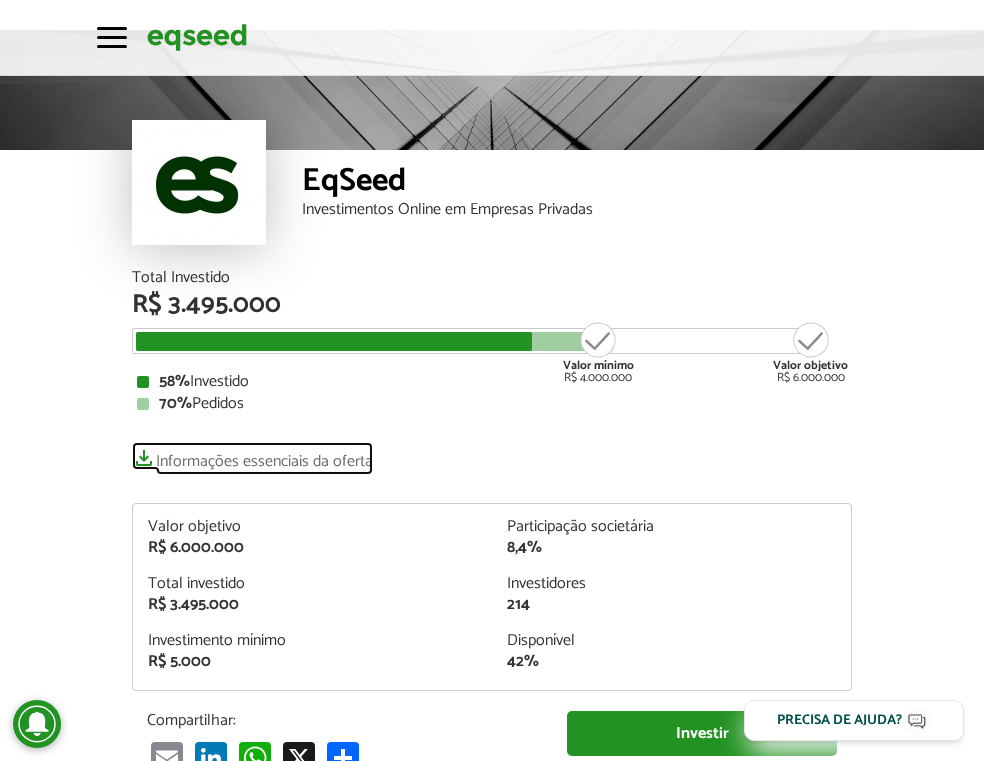 click on "Informações essenciais da oferta" at bounding box center [252, 456] 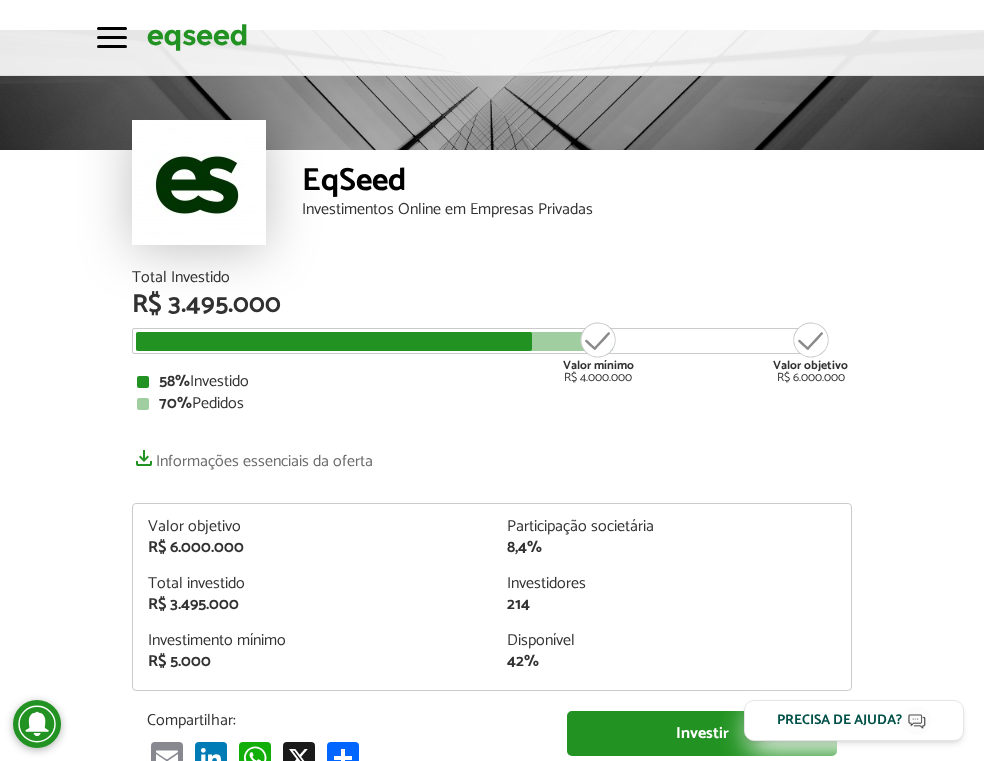 click on "Aprenda a investir" at bounding box center [-7500, 428] 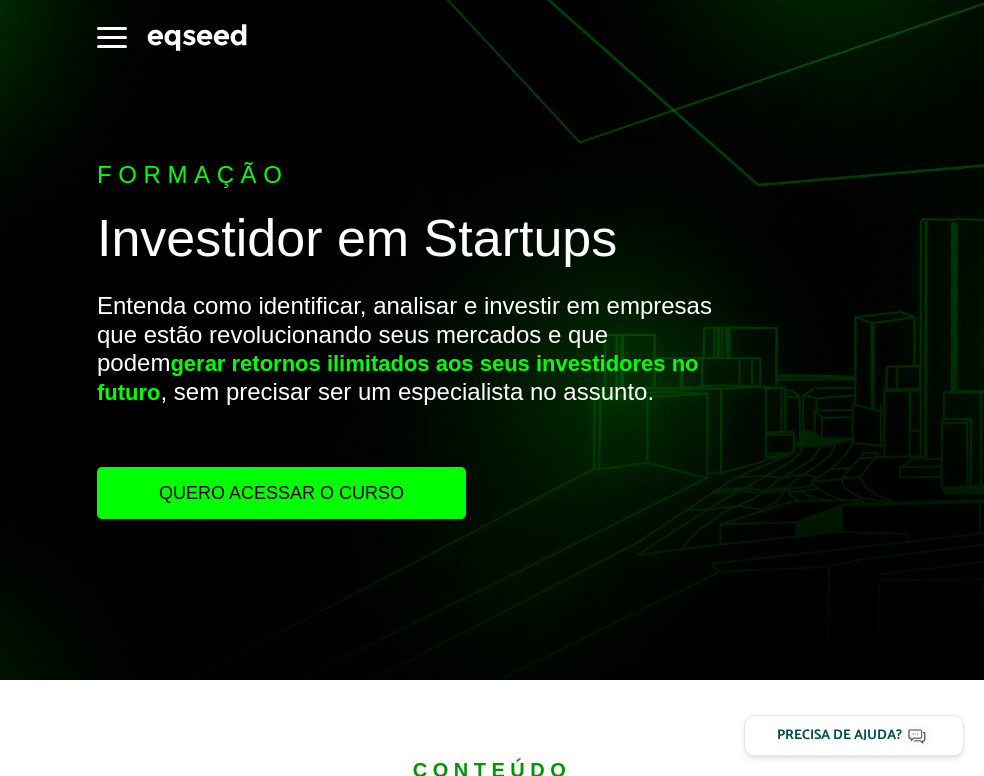 scroll, scrollTop: 0, scrollLeft: 0, axis: both 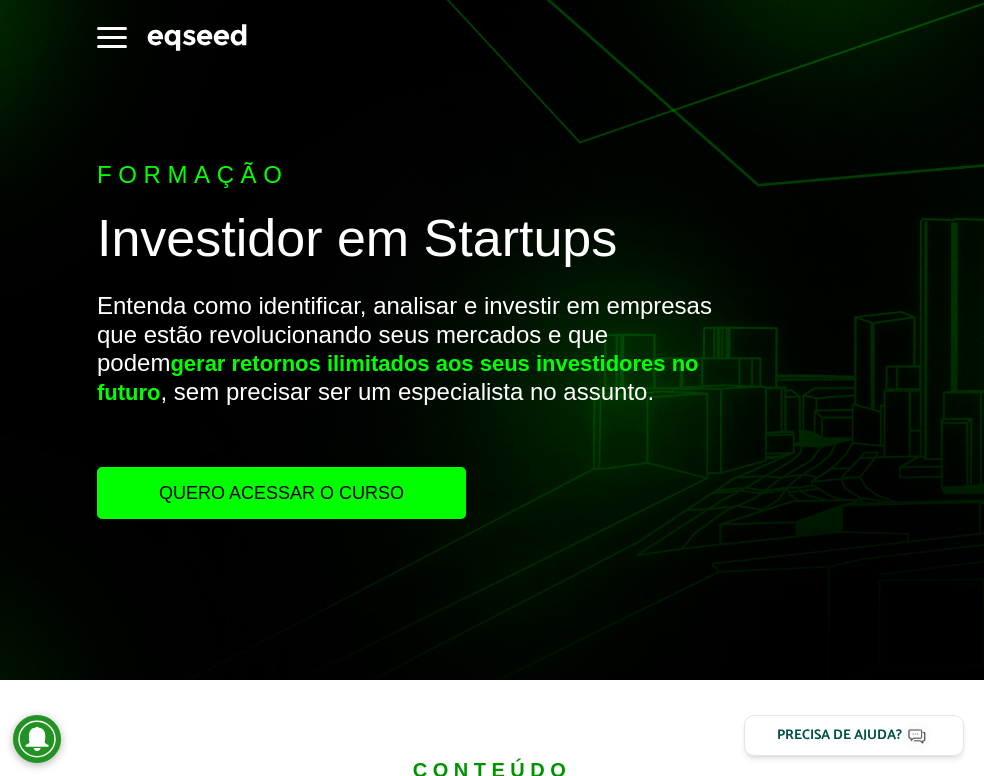 click on "Quero acessar o curso" at bounding box center (281, 493) 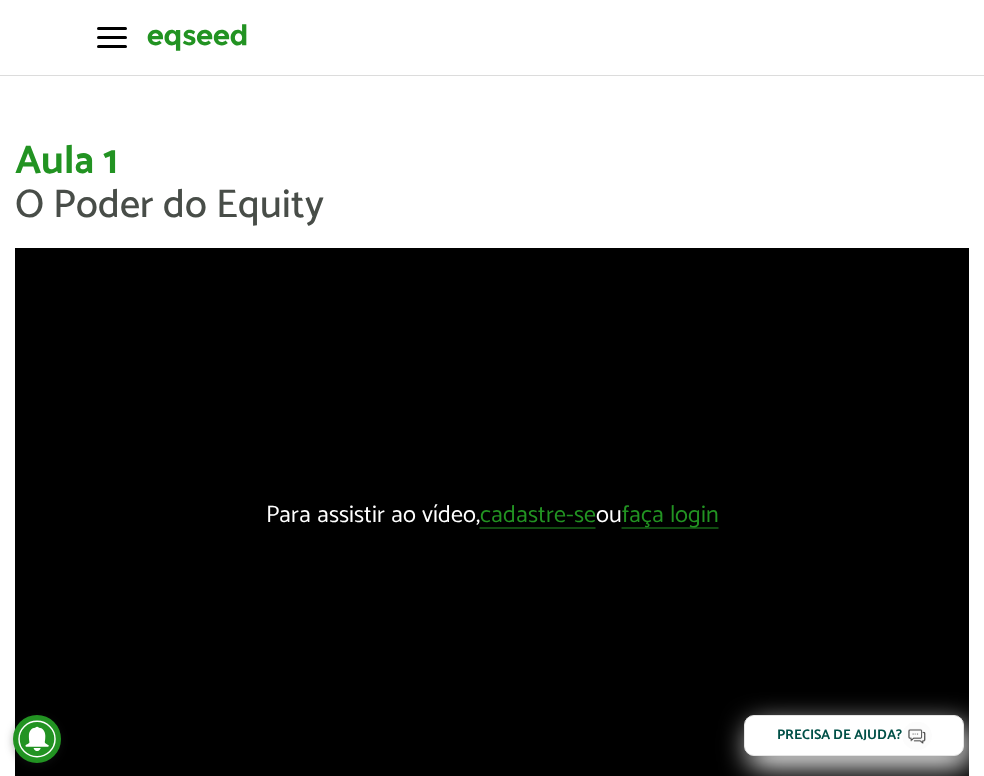 scroll, scrollTop: 0, scrollLeft: 0, axis: both 